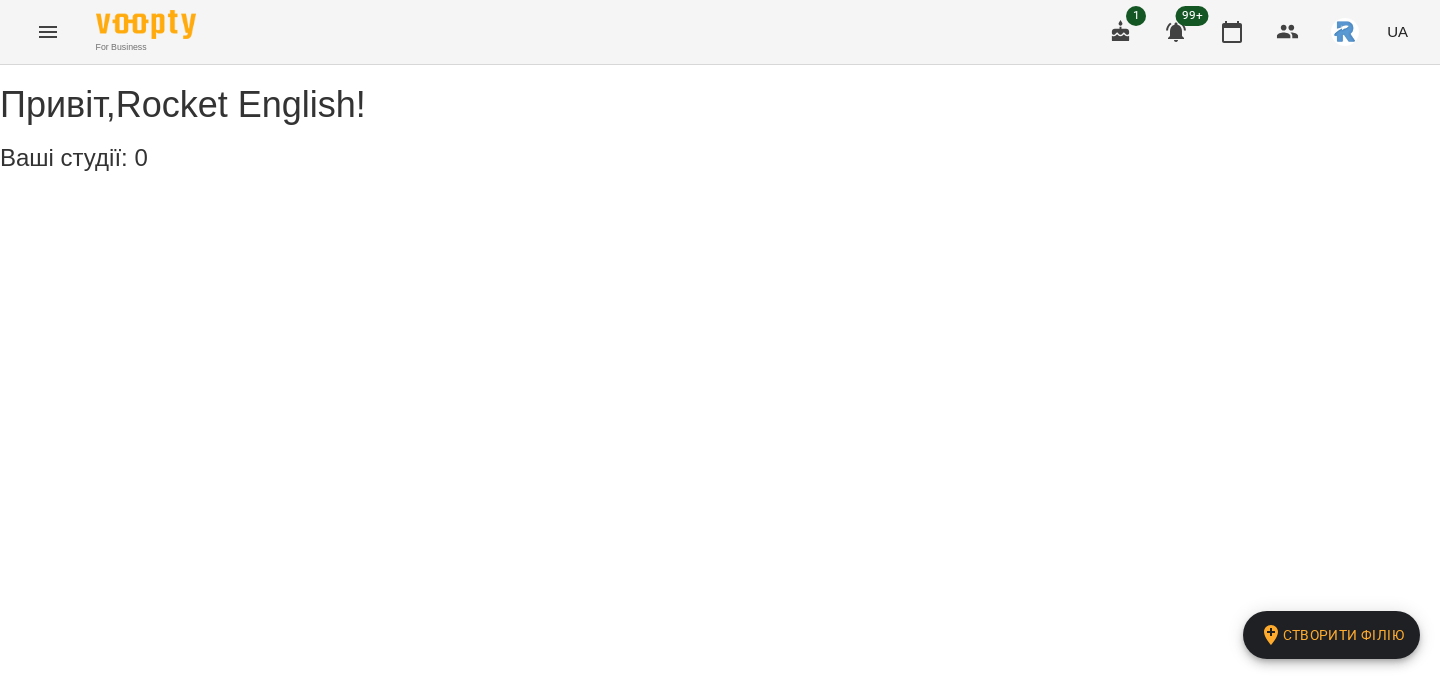 scroll, scrollTop: 0, scrollLeft: 0, axis: both 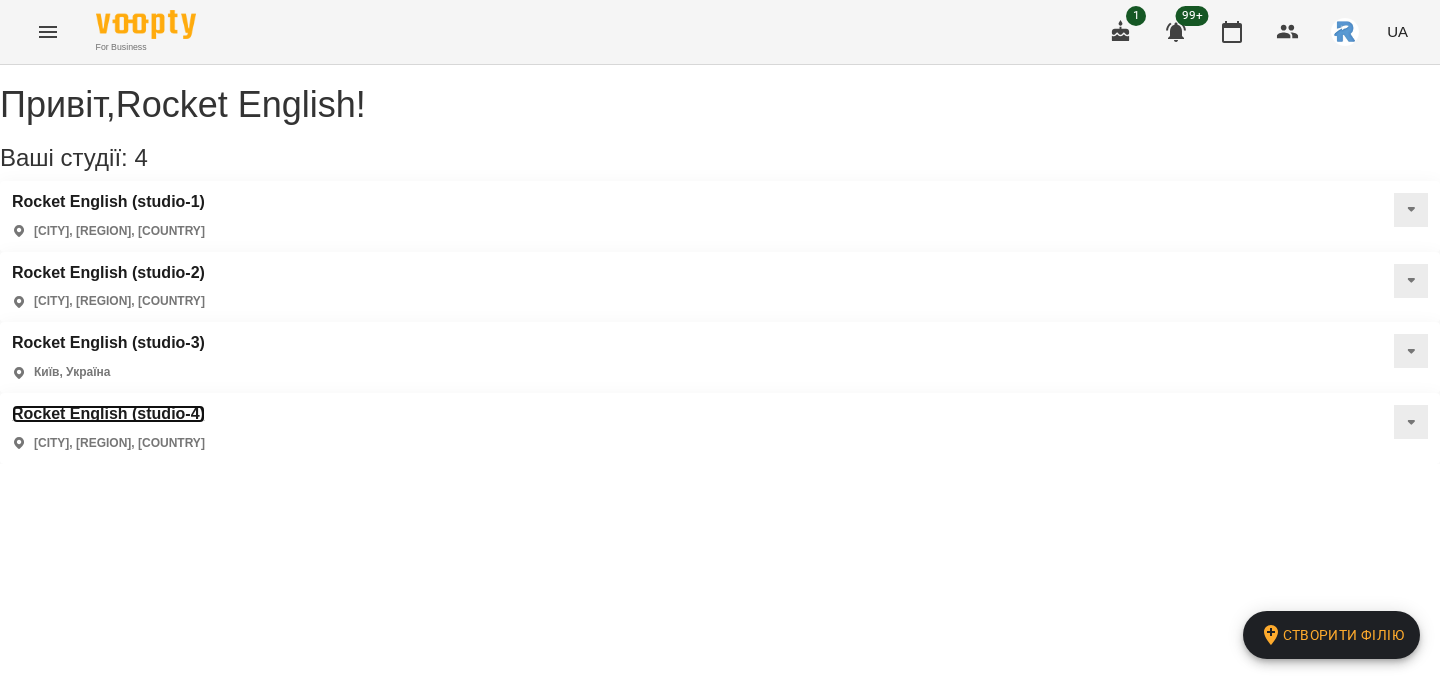 click on "Rocket English (studio-4)" at bounding box center [108, 414] 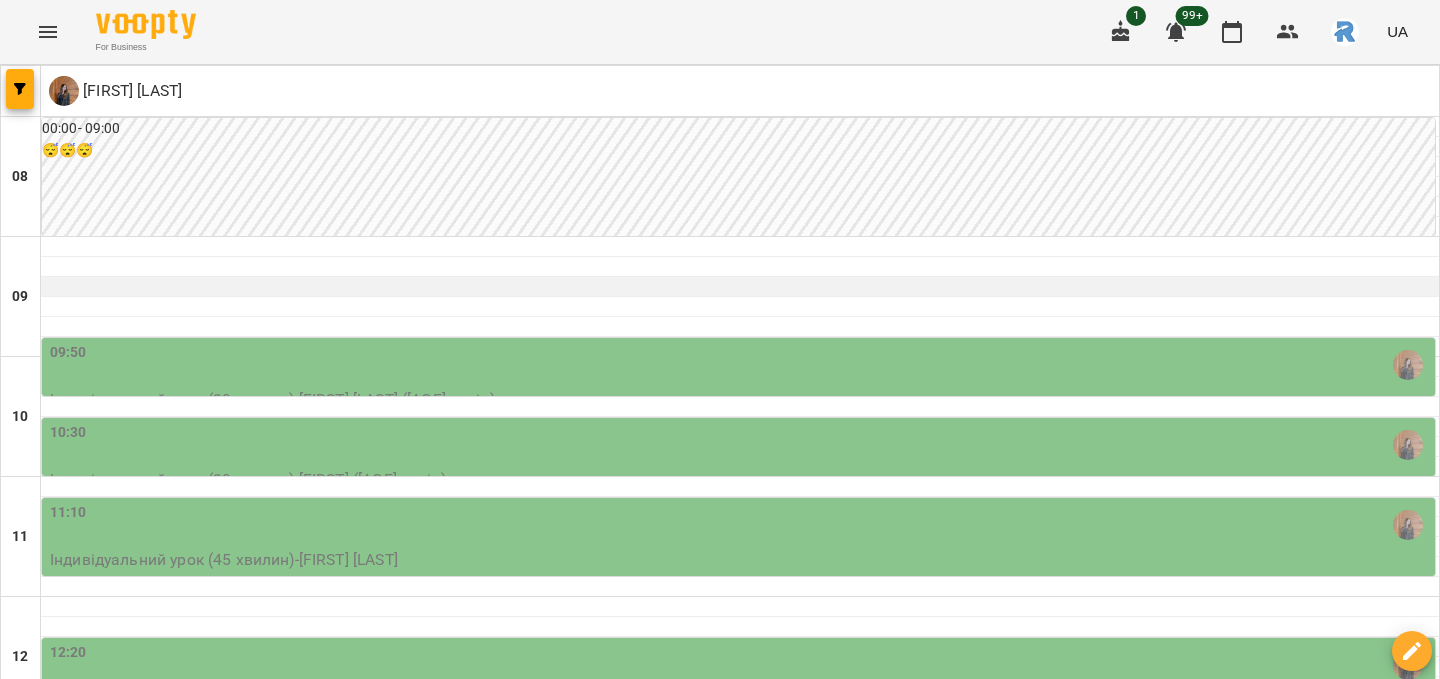 scroll, scrollTop: 131, scrollLeft: 0, axis: vertical 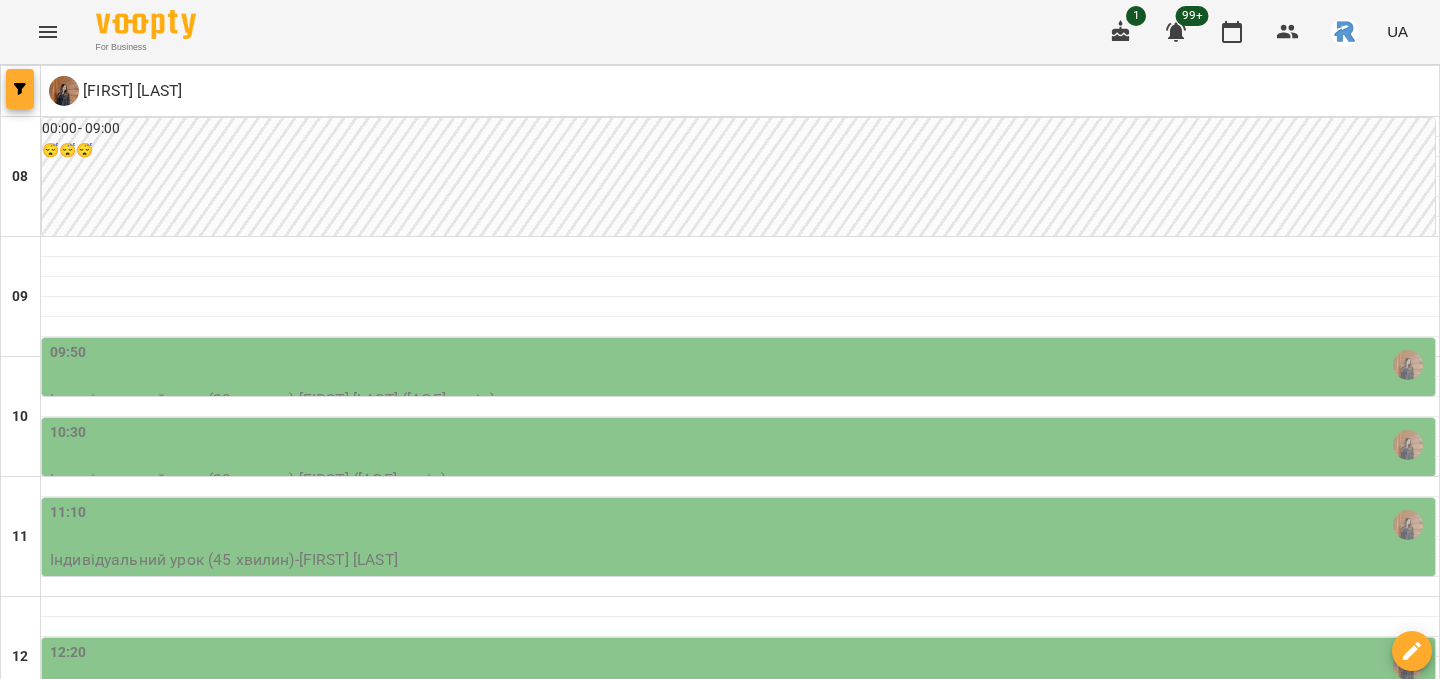 click at bounding box center (20, 89) 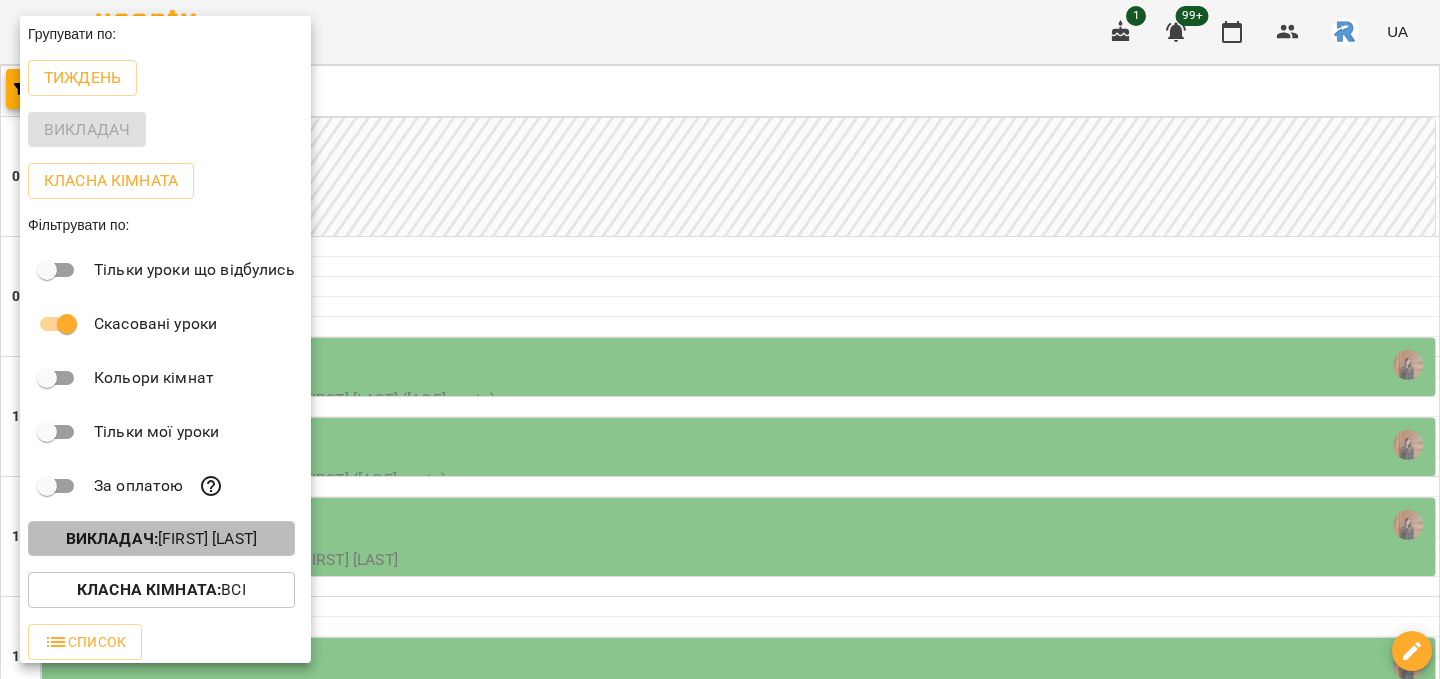click on "Викладач :  [FIRST] [LAST]" at bounding box center (161, 539) 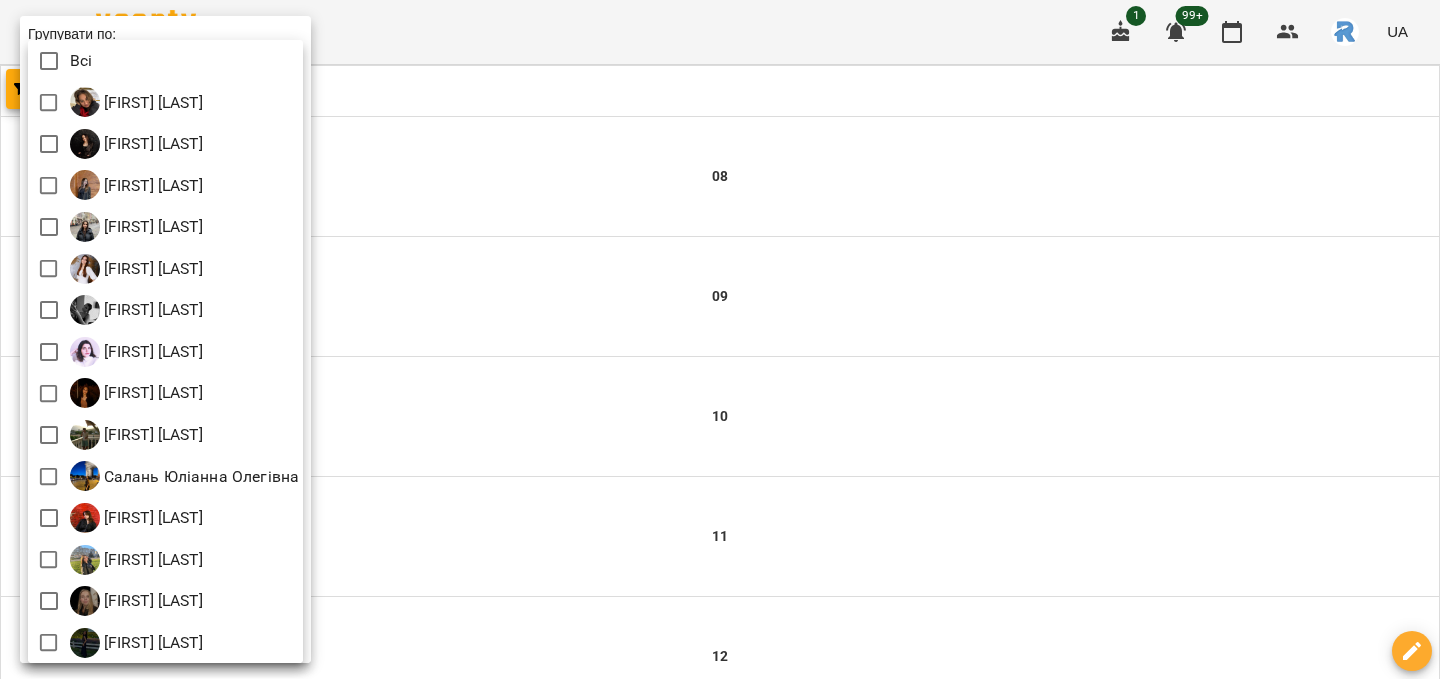 click at bounding box center (720, 339) 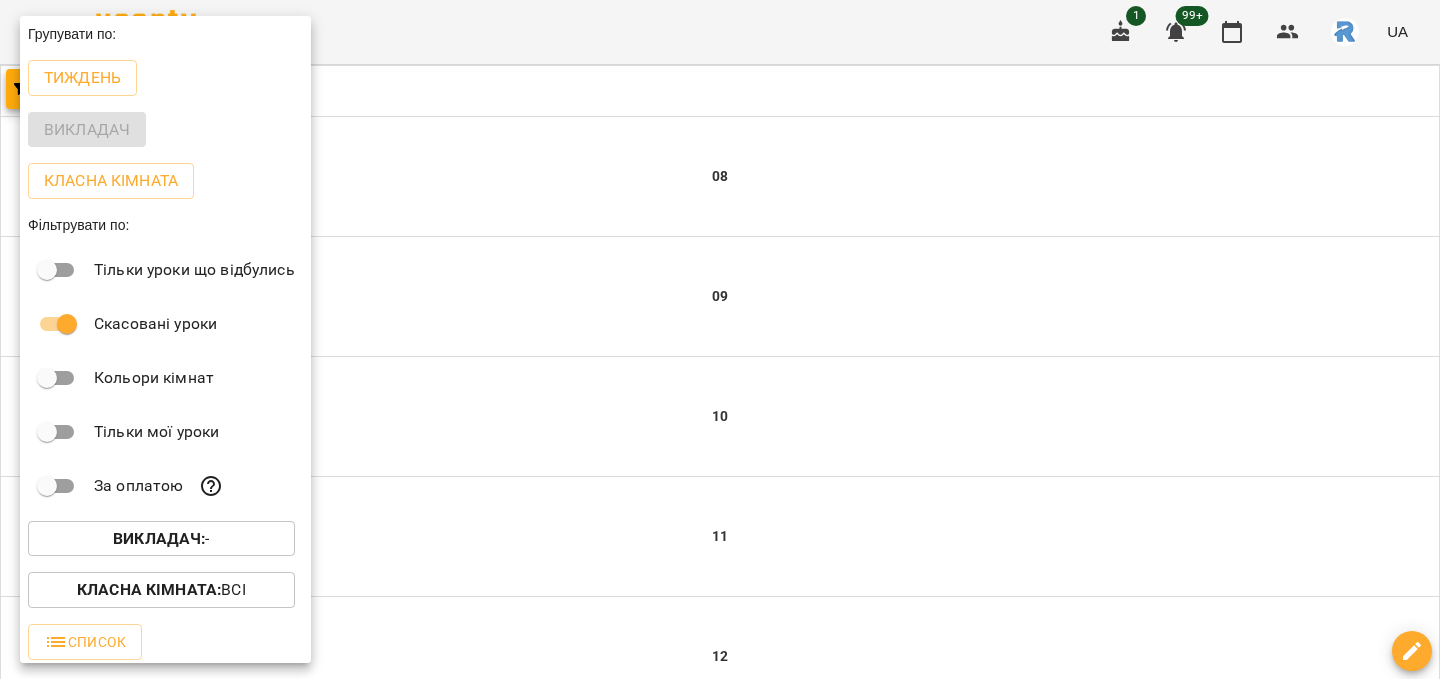 click at bounding box center [720, 339] 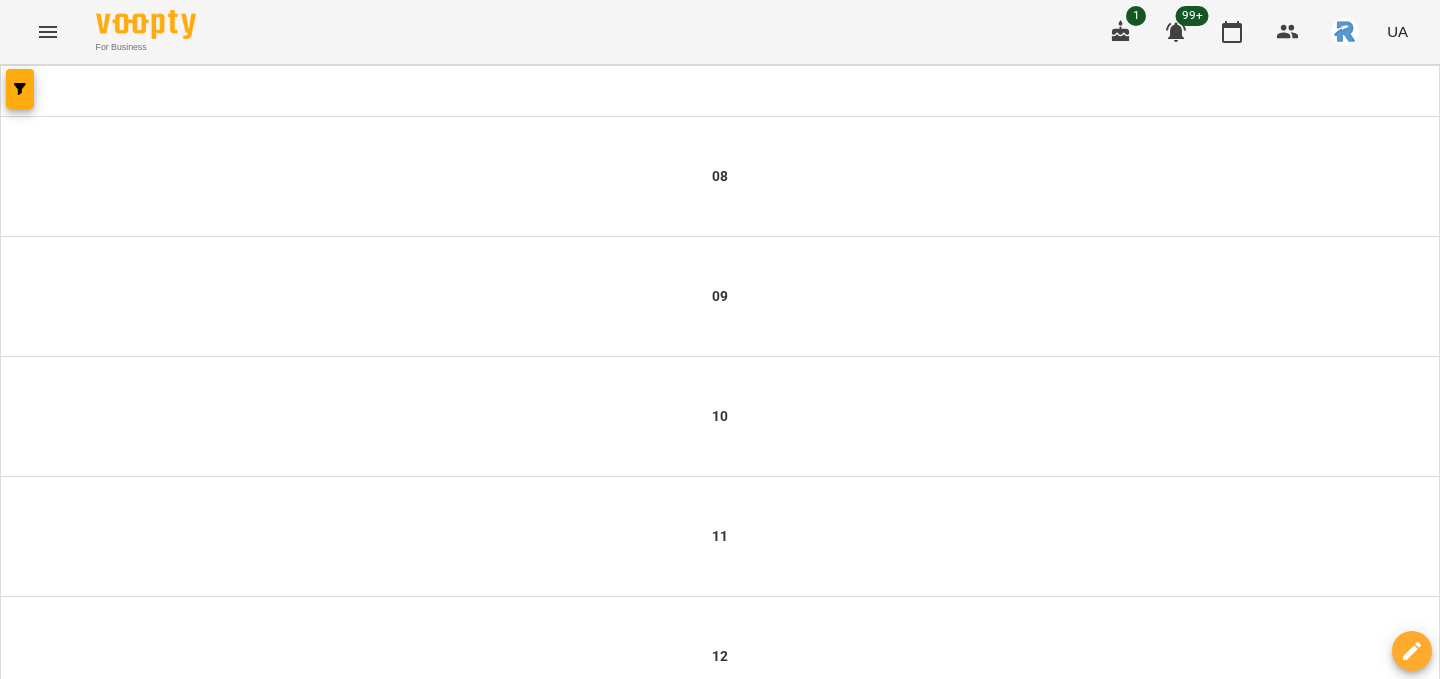 click on "For Business 1 99+ UA" at bounding box center (720, 32) 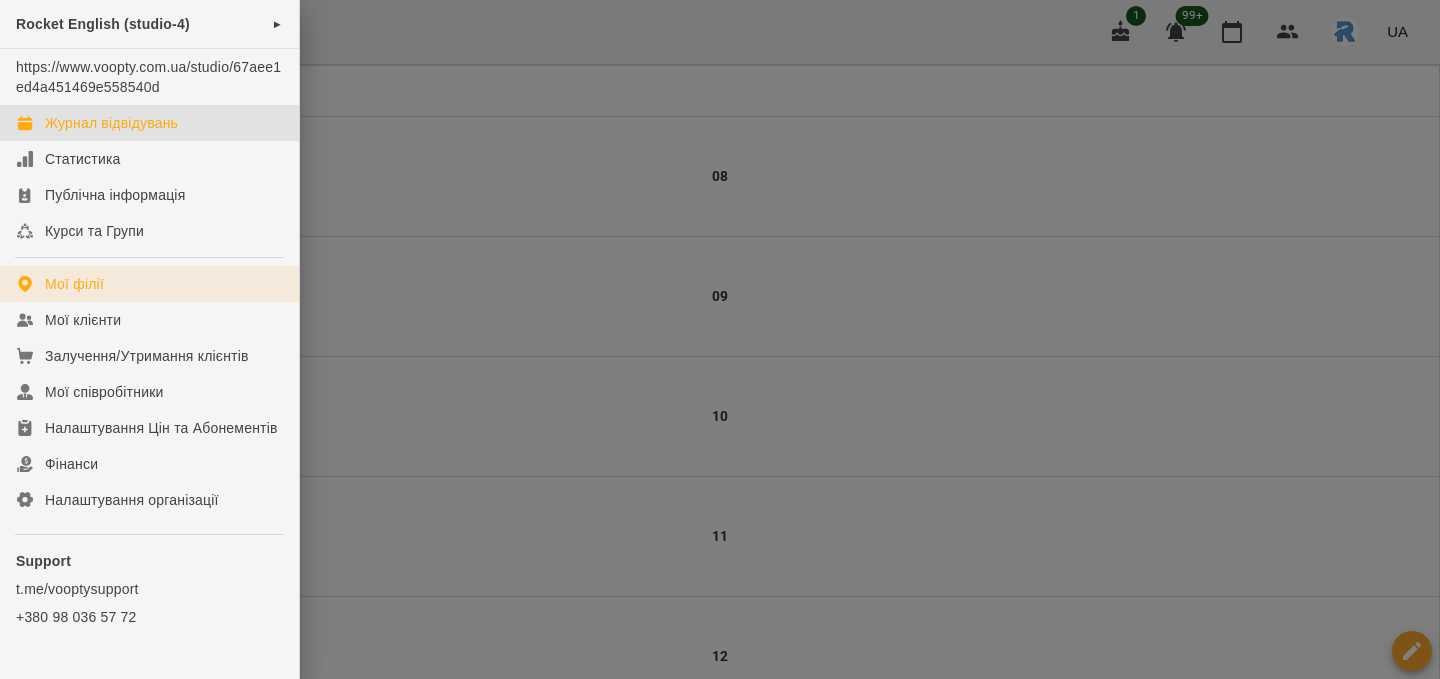 click on "Мої філії" at bounding box center (149, 284) 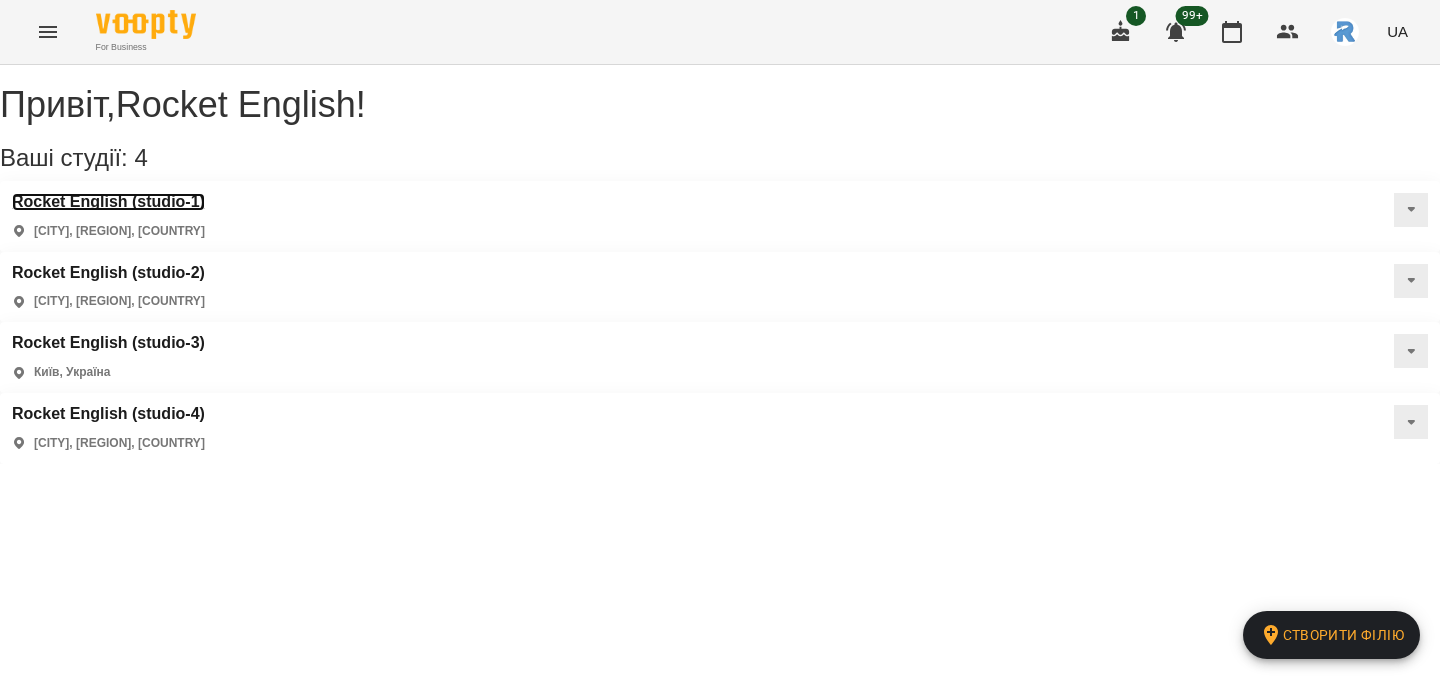 click on "Rocket English (studio-1)" at bounding box center [108, 202] 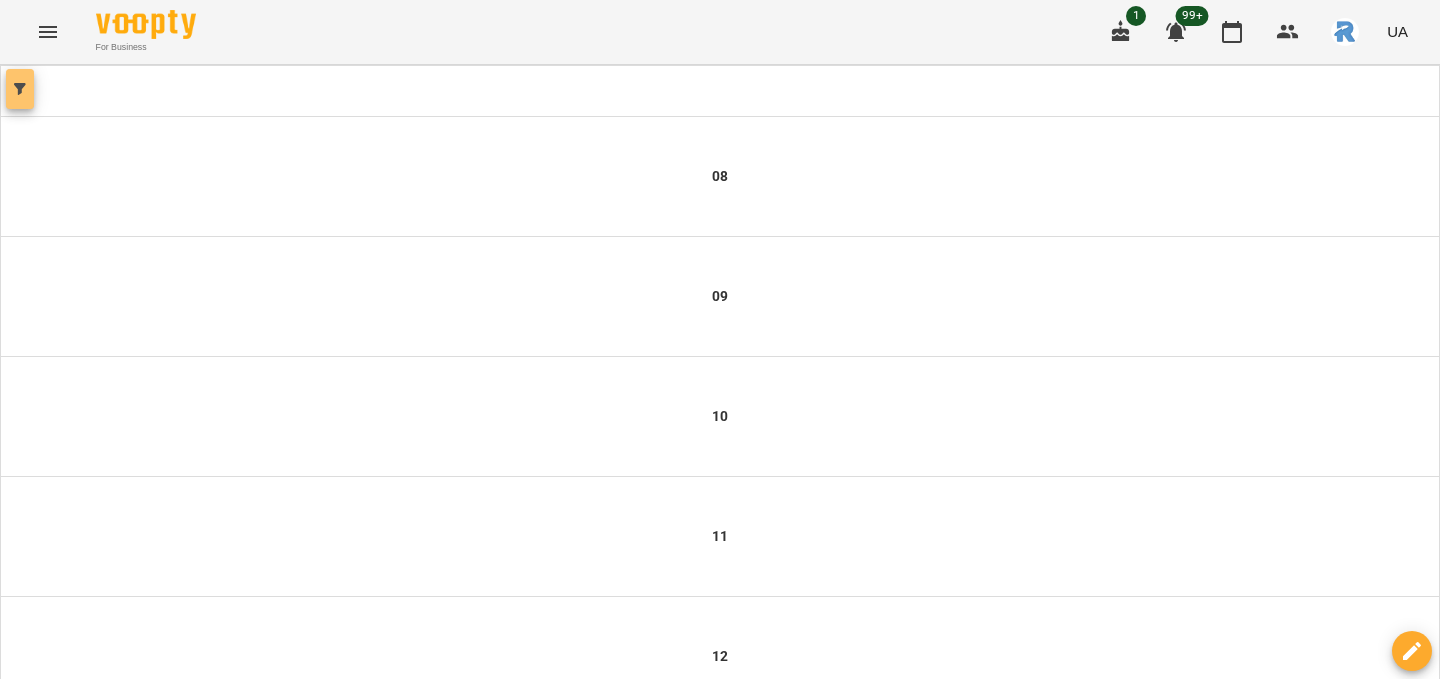 click 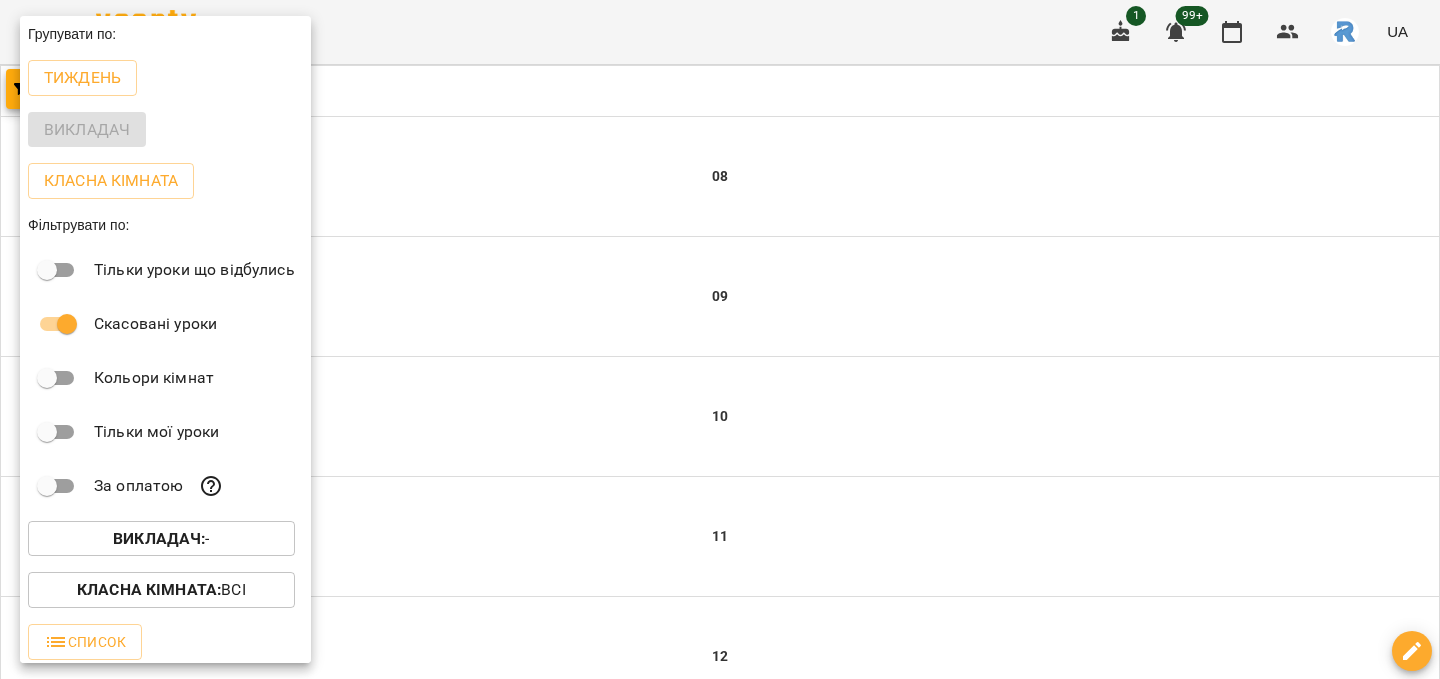 click on "Викладач :" at bounding box center [159, 538] 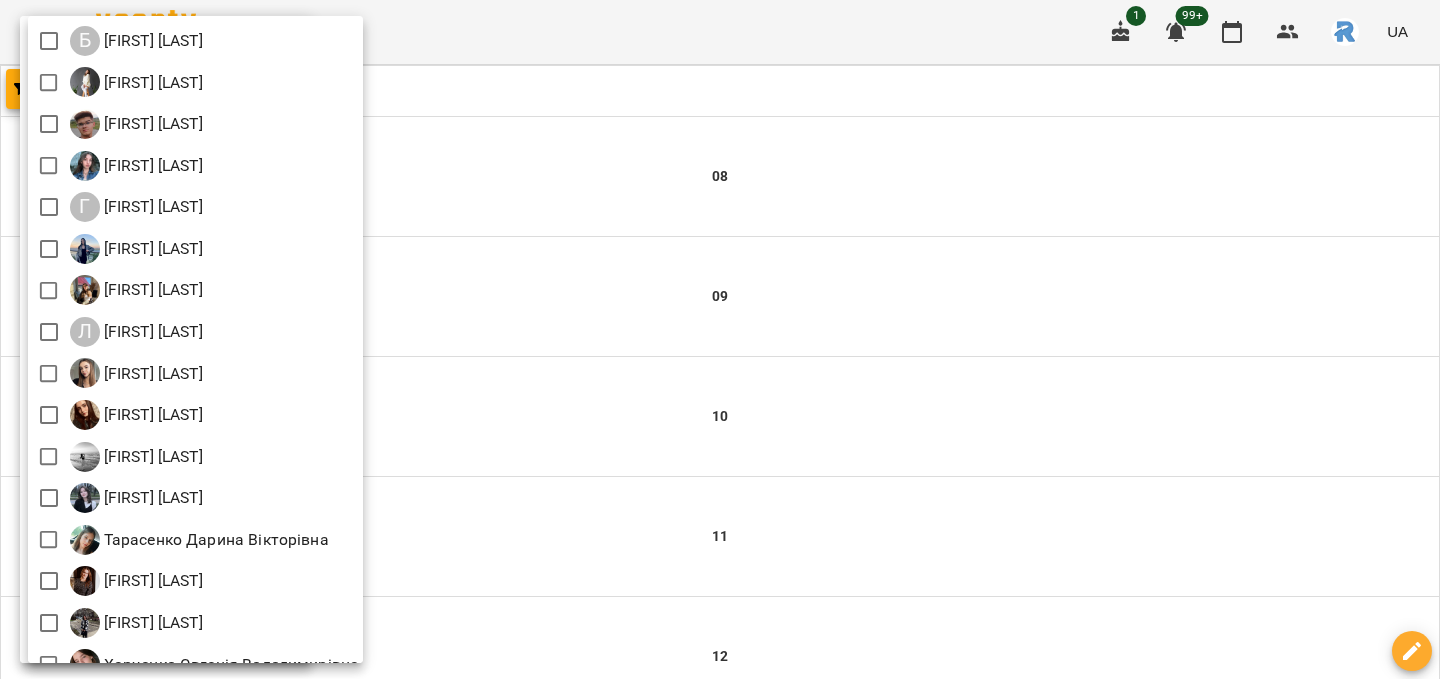 scroll, scrollTop: 230, scrollLeft: 0, axis: vertical 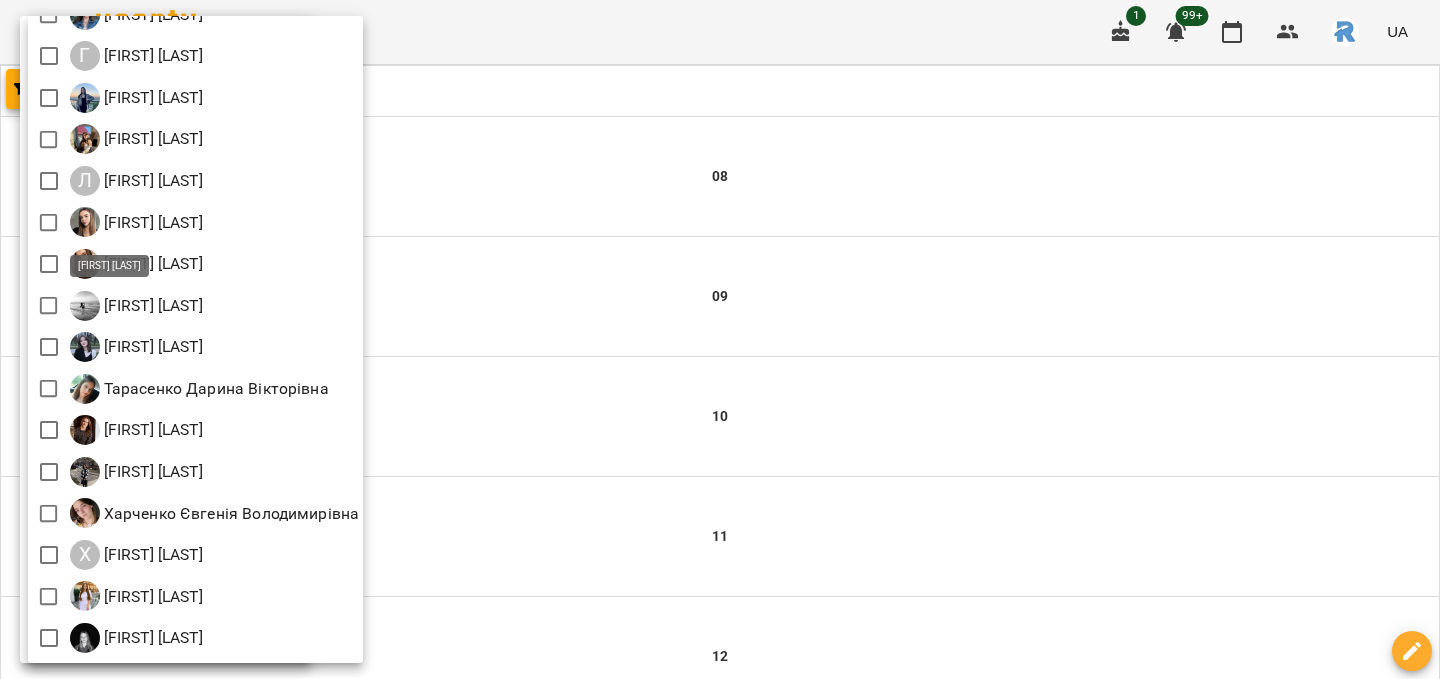 click on "Всі   [FIRST] [LAST]    Б   [FIRST] [LAST]     [FIRST] [LAST]     [FIRST] [LAST]      [FIRST] [LAST]   Г   [FIRST] [LAST]     [FIRST] [LAST]     [FIRST] [LAST]   Л   [FIRST] [LAST]     [FIRST] [LAST]     [FIRST] [LAST]     [FIRST] [LAST]     [FIRST] [LAST]     [FIRST] [LAST]     [FIRST] [LAST]     [FIRST] [LAST]   Х" at bounding box center (195, 339) 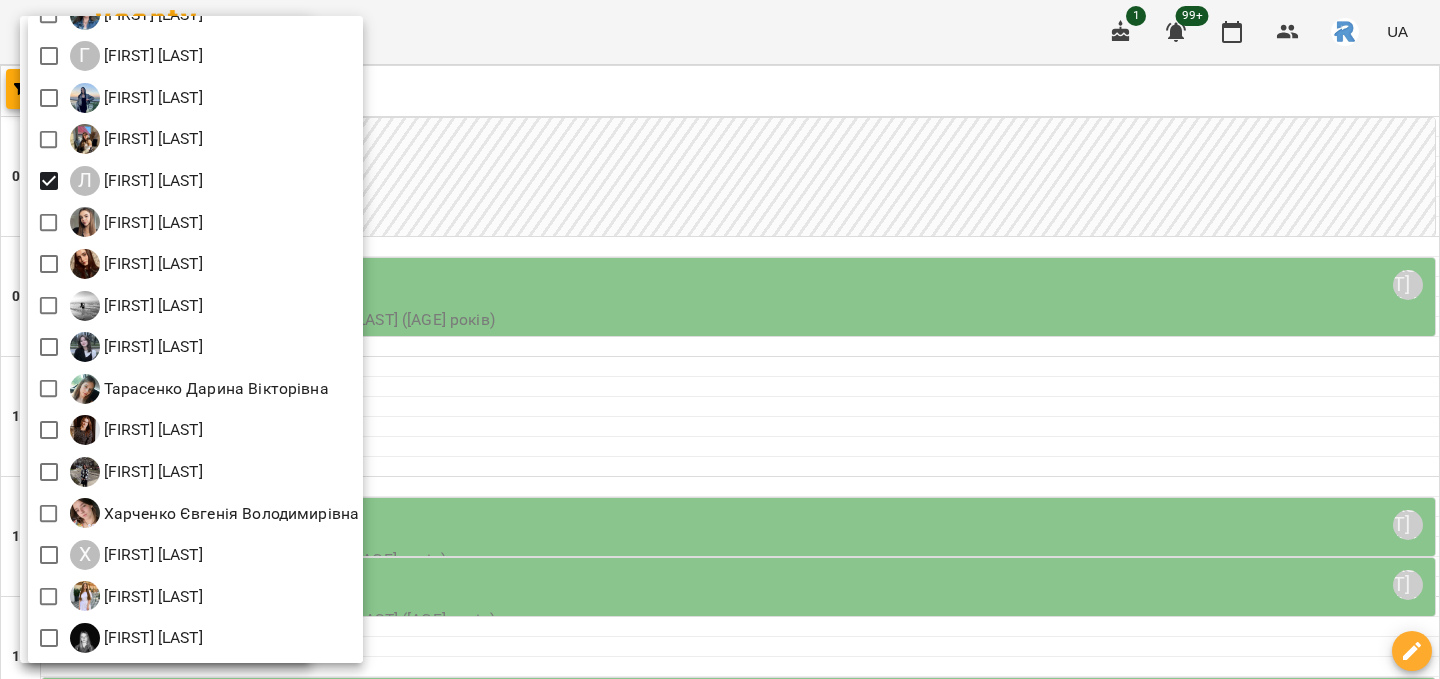 click at bounding box center [720, 339] 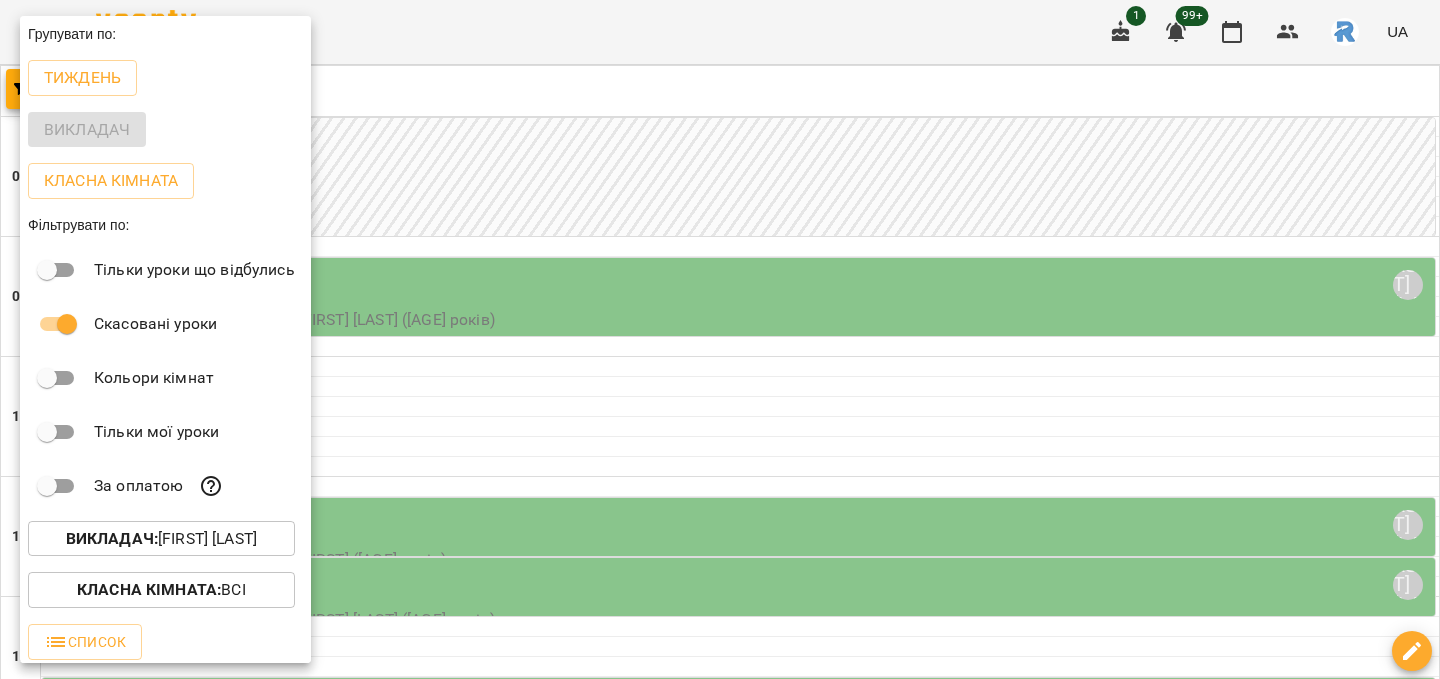 click at bounding box center [720, 339] 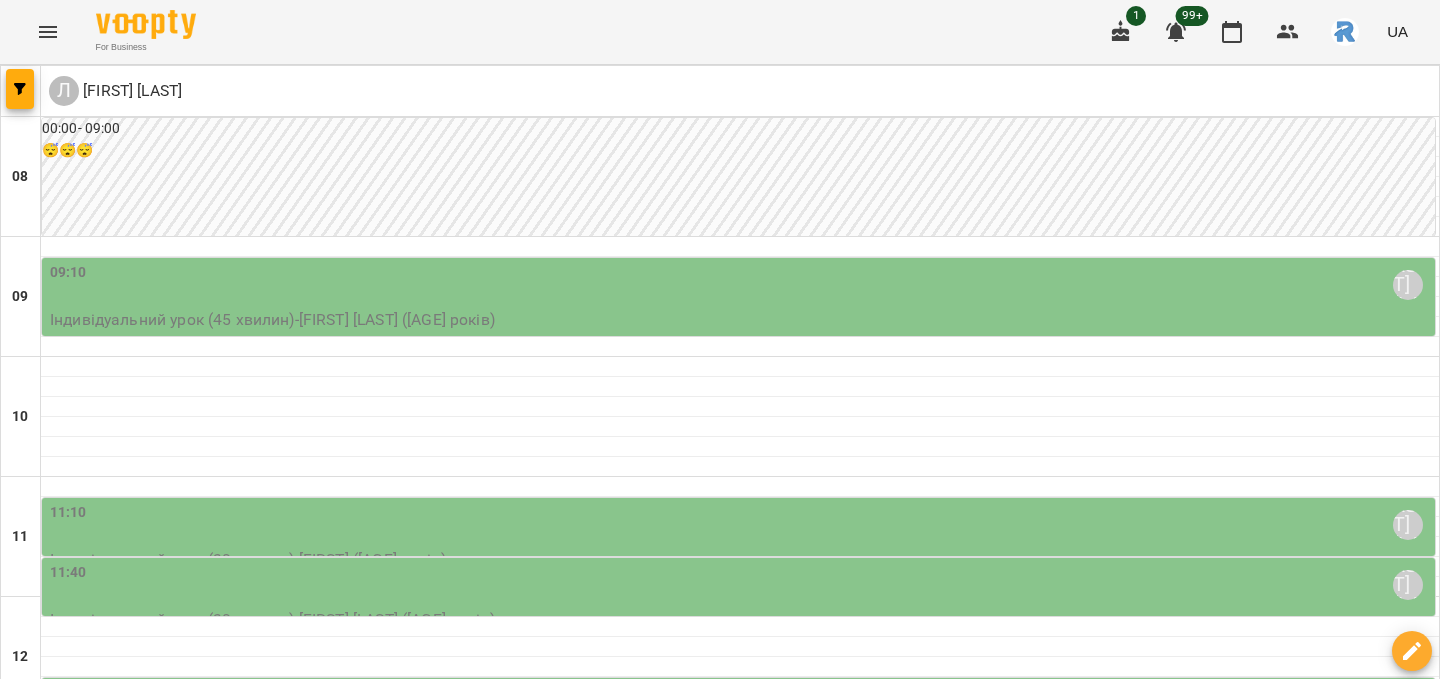 click on "ср" at bounding box center (434, 1823) 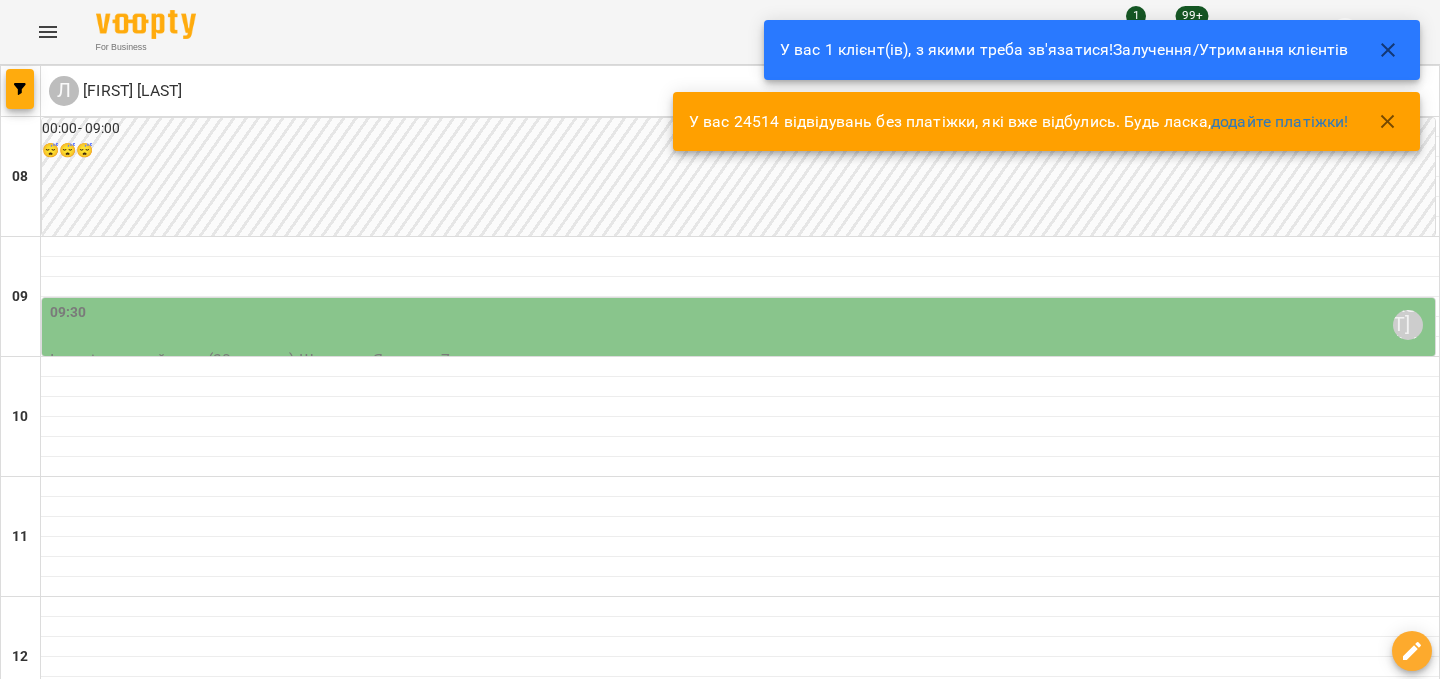 scroll, scrollTop: 812, scrollLeft: 0, axis: vertical 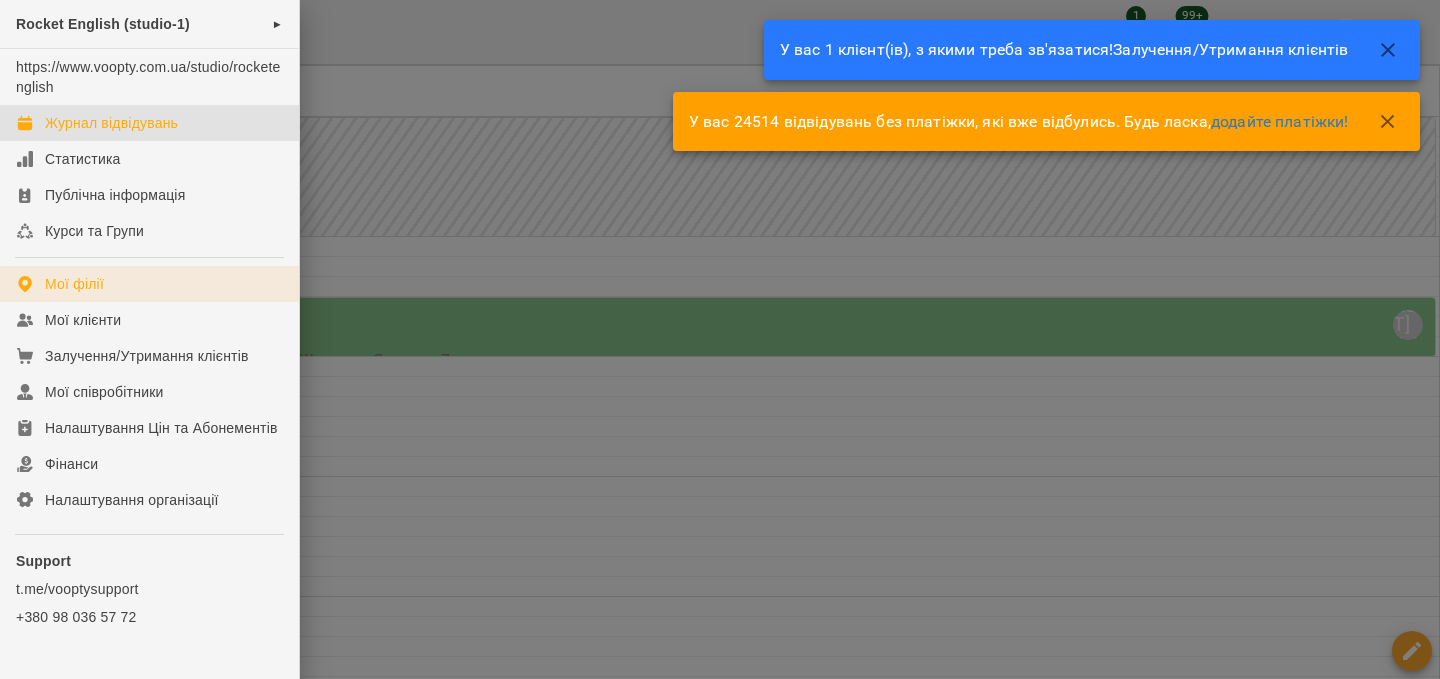 click on "Мої філії" at bounding box center (74, 284) 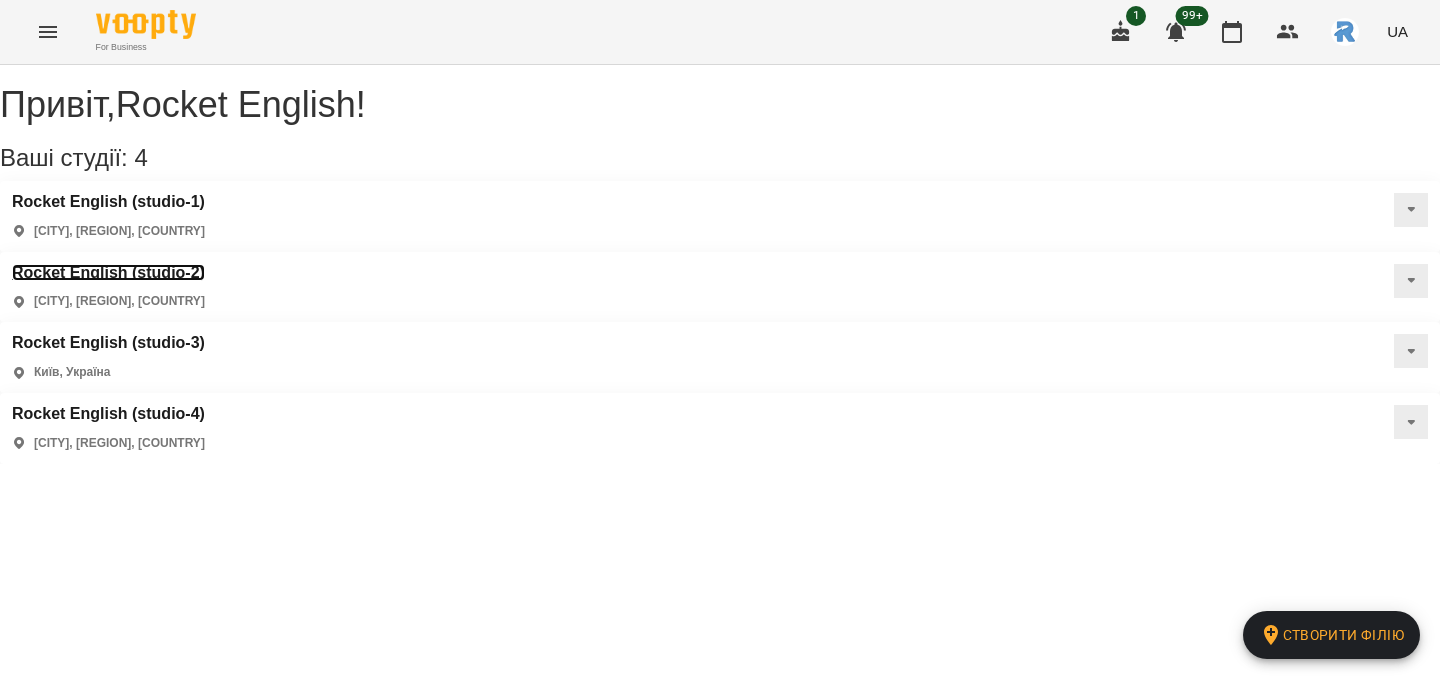 click on "Rocket English (studio-2)" at bounding box center [108, 273] 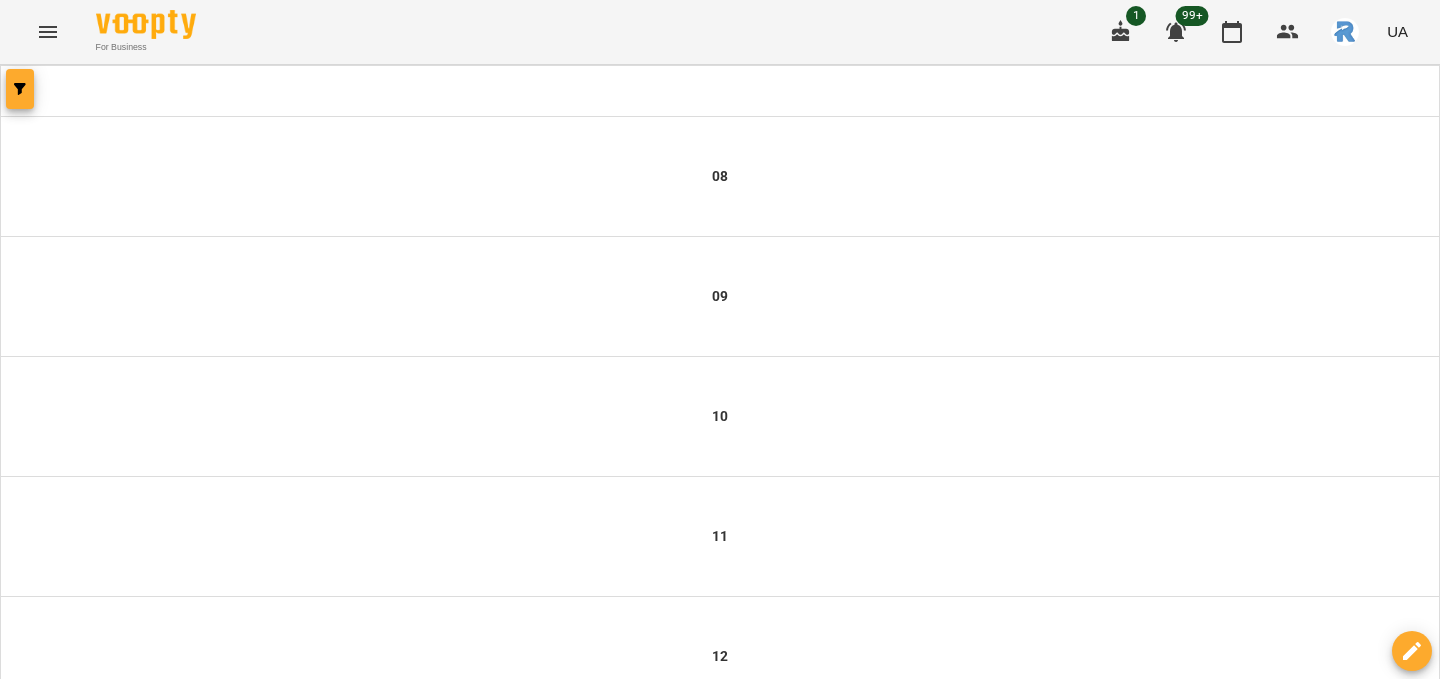 click at bounding box center [20, 89] 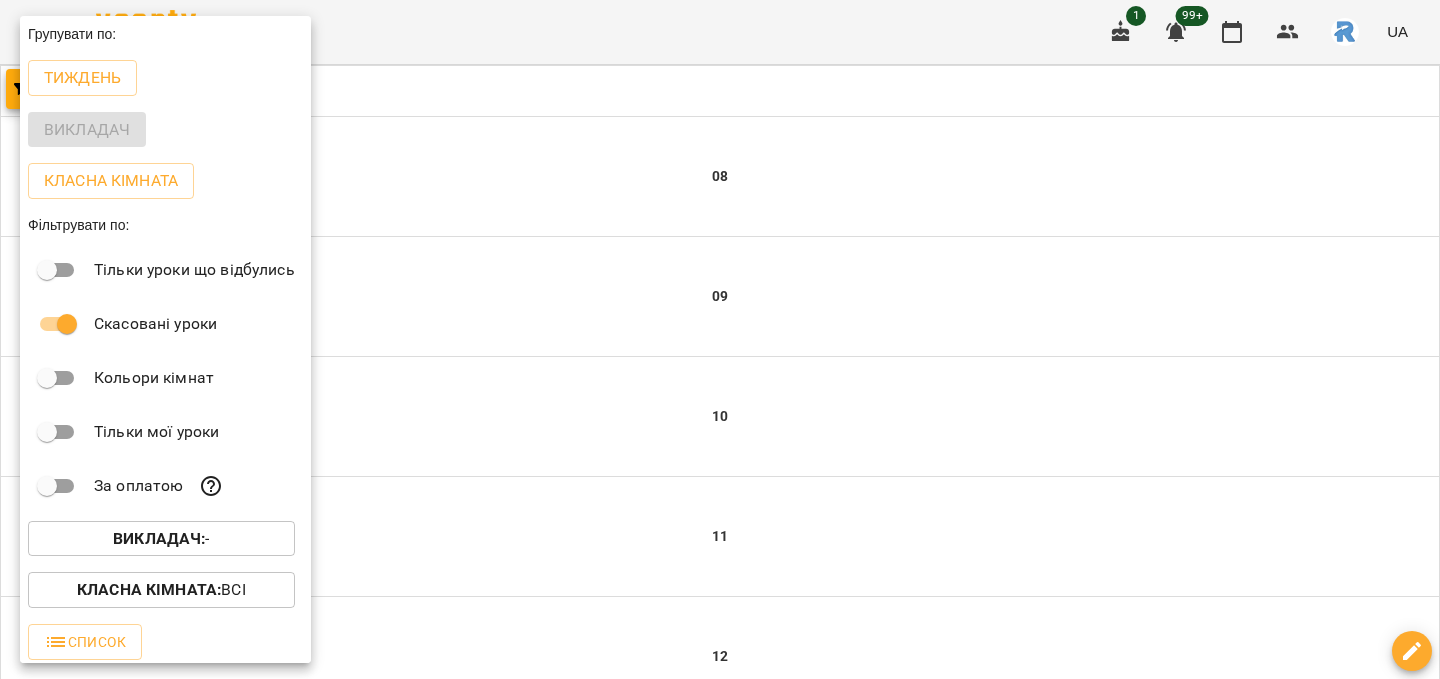click on "Викладач :" at bounding box center (159, 538) 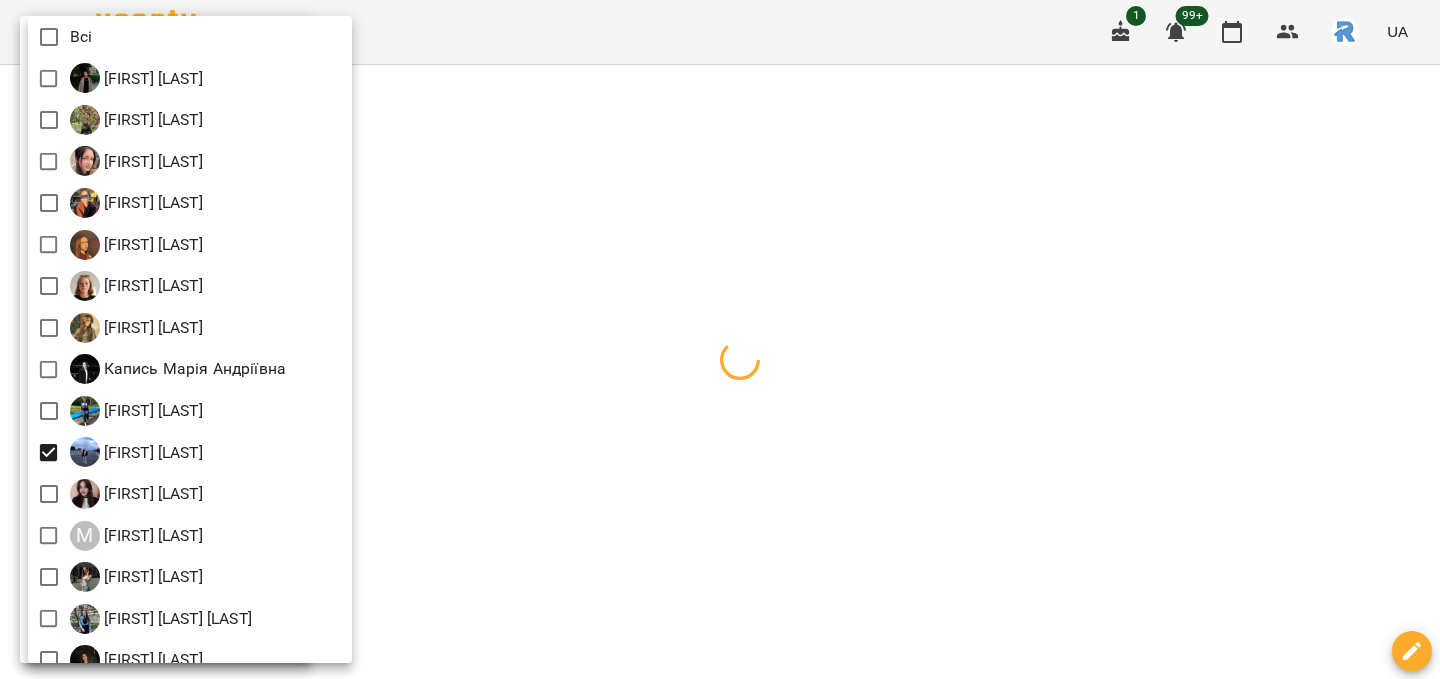 click at bounding box center [720, 339] 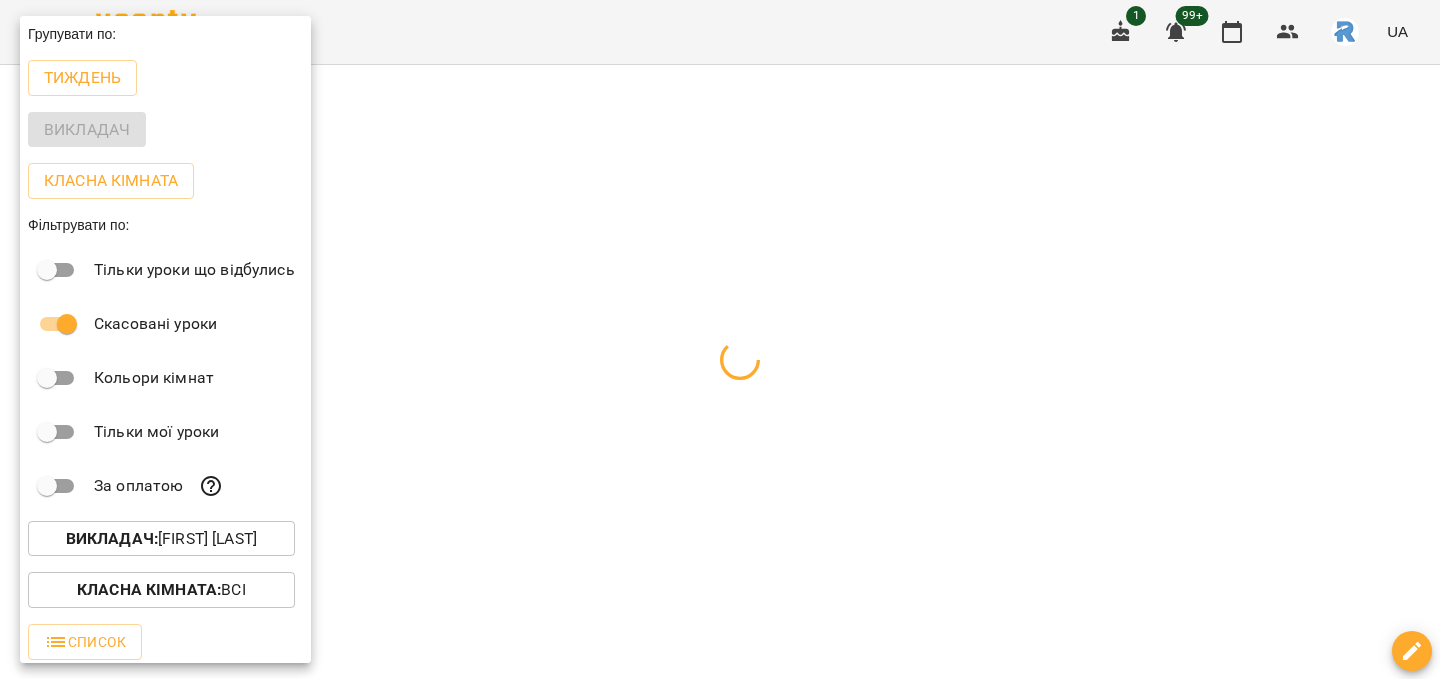 click at bounding box center [720, 339] 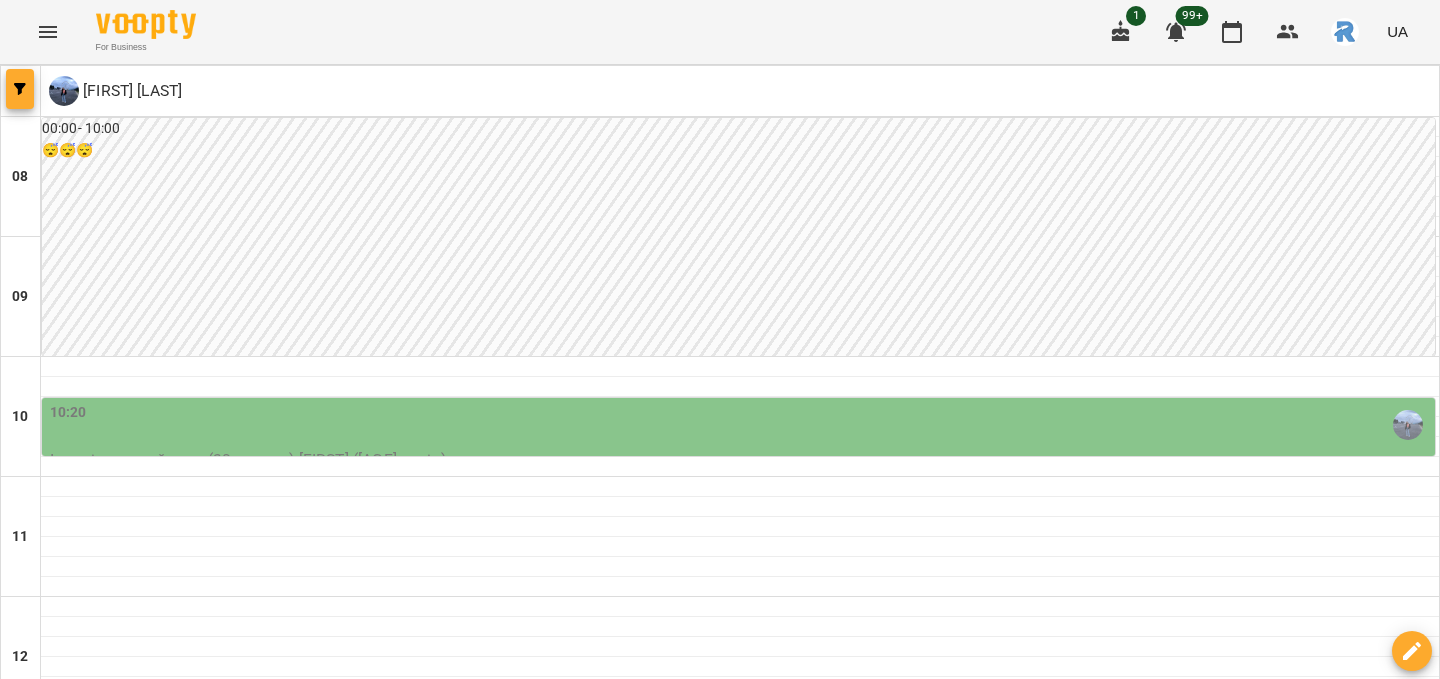 click at bounding box center [20, 89] 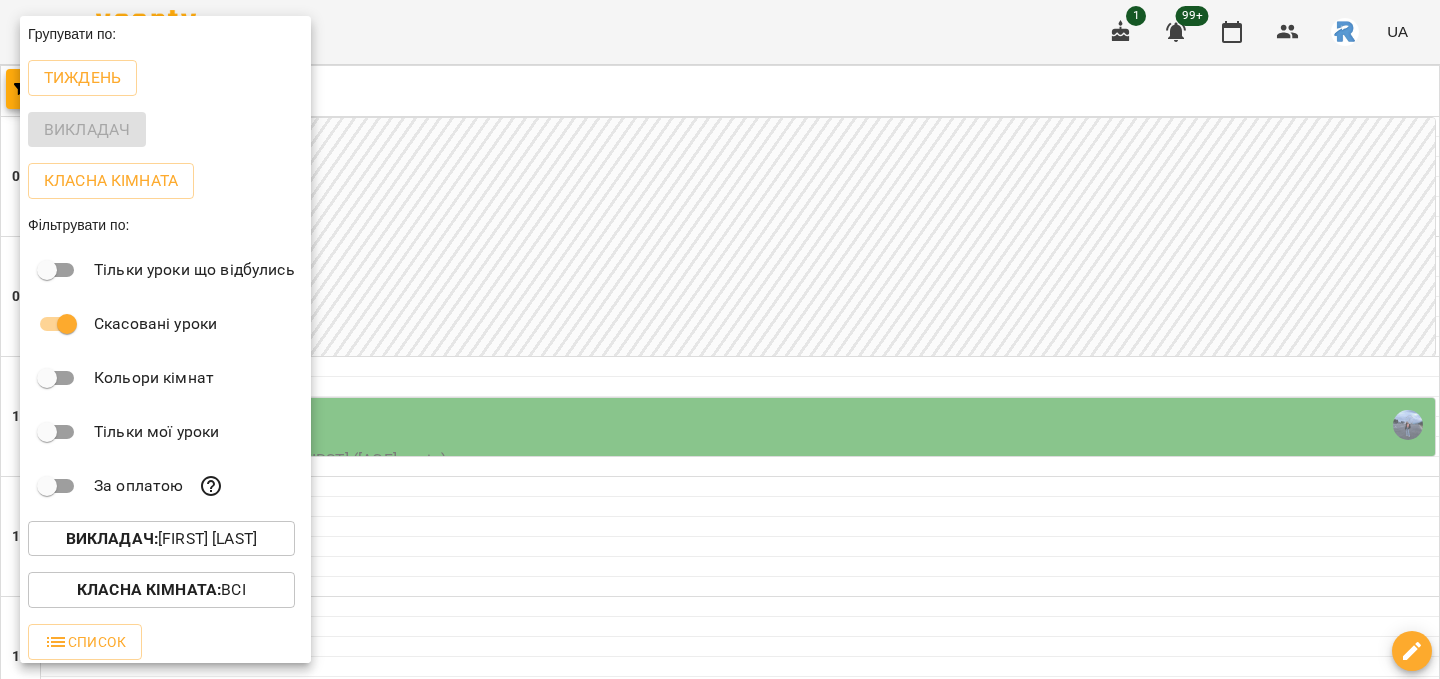 click on "Тиждень" at bounding box center [82, 78] 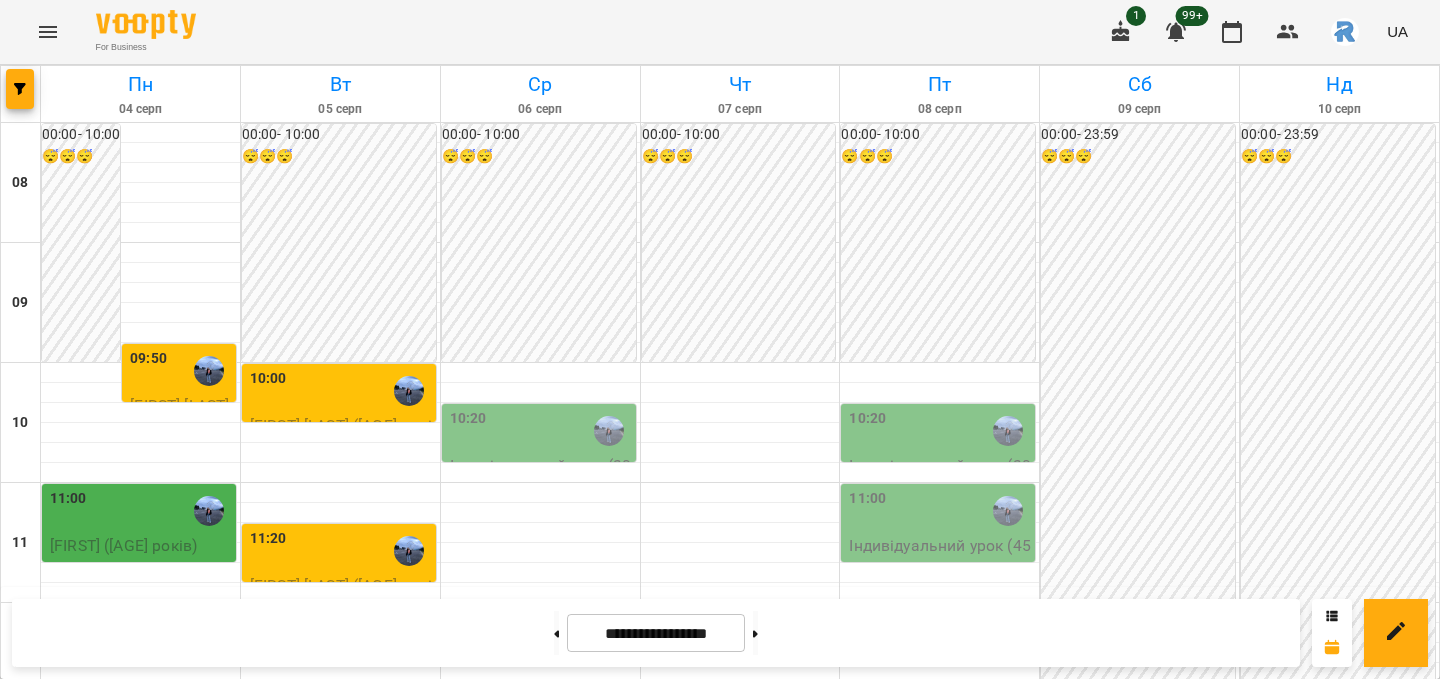 scroll, scrollTop: 678, scrollLeft: 0, axis: vertical 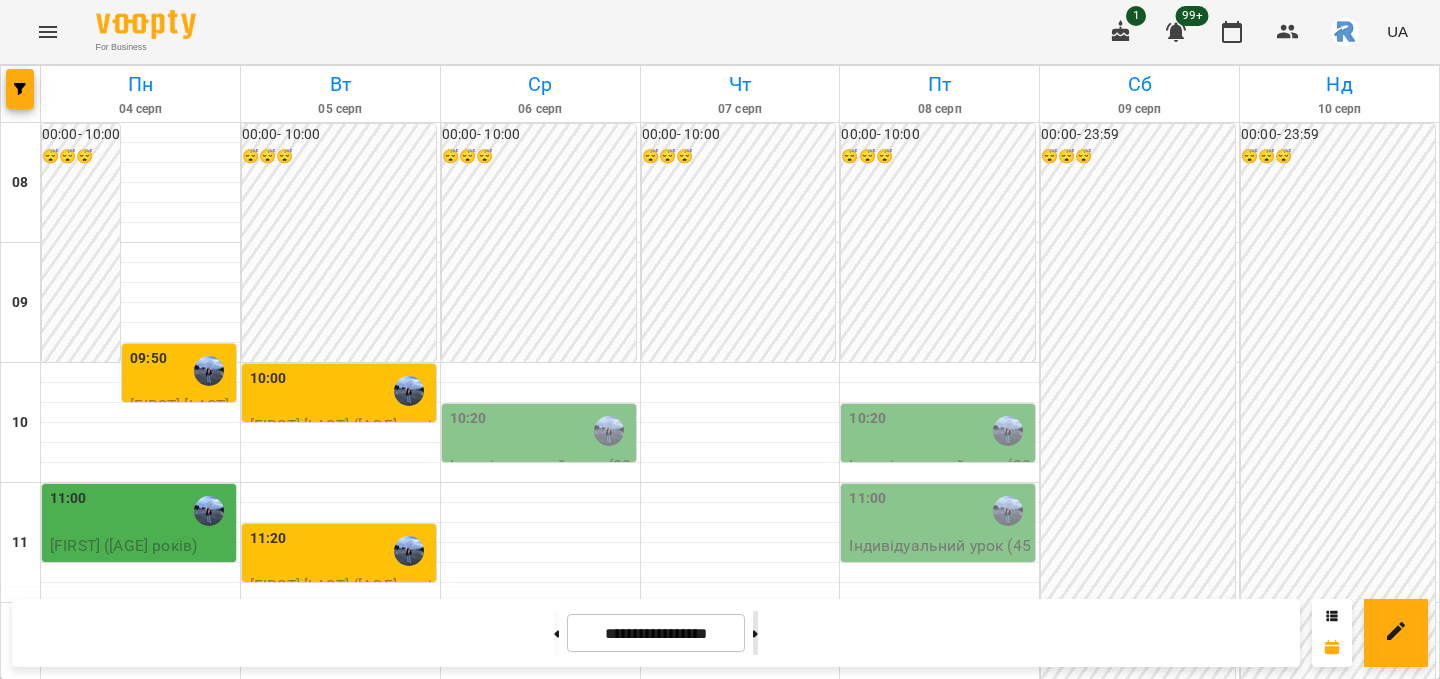 click at bounding box center (755, 633) 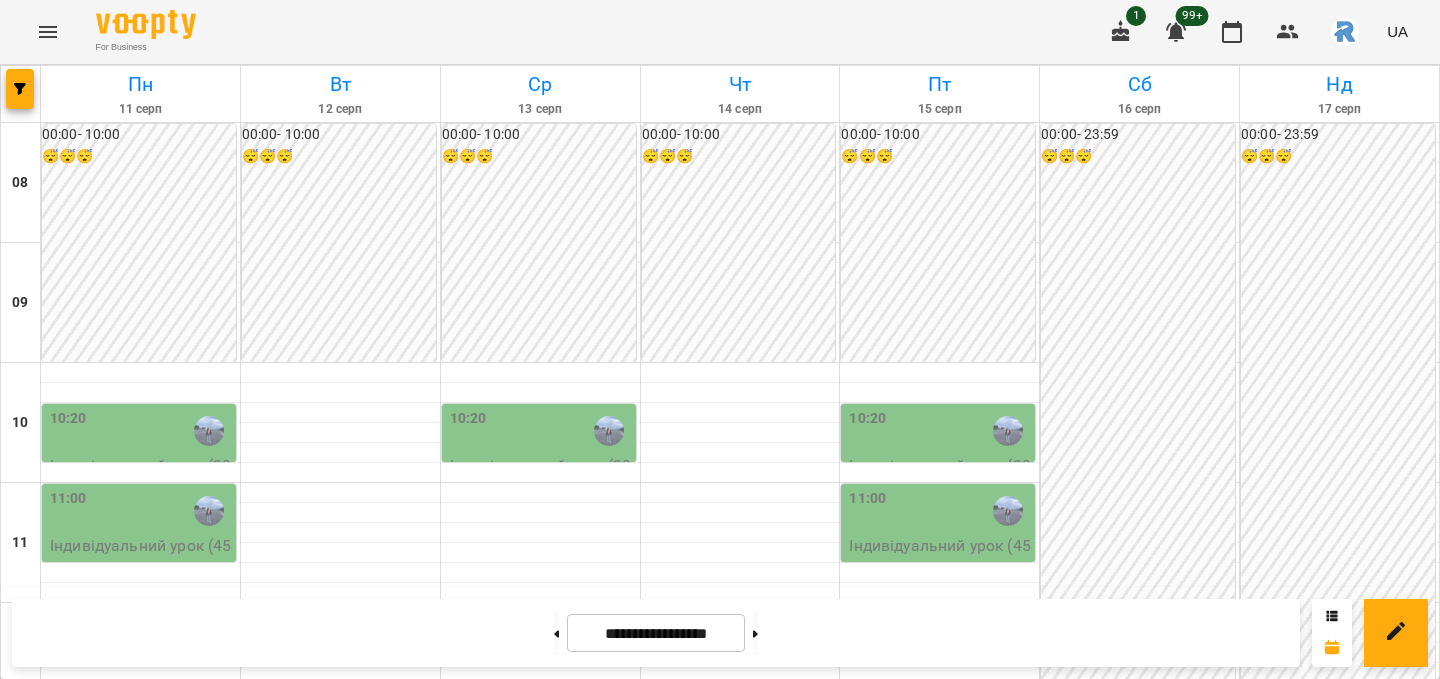 scroll, scrollTop: 0, scrollLeft: 0, axis: both 